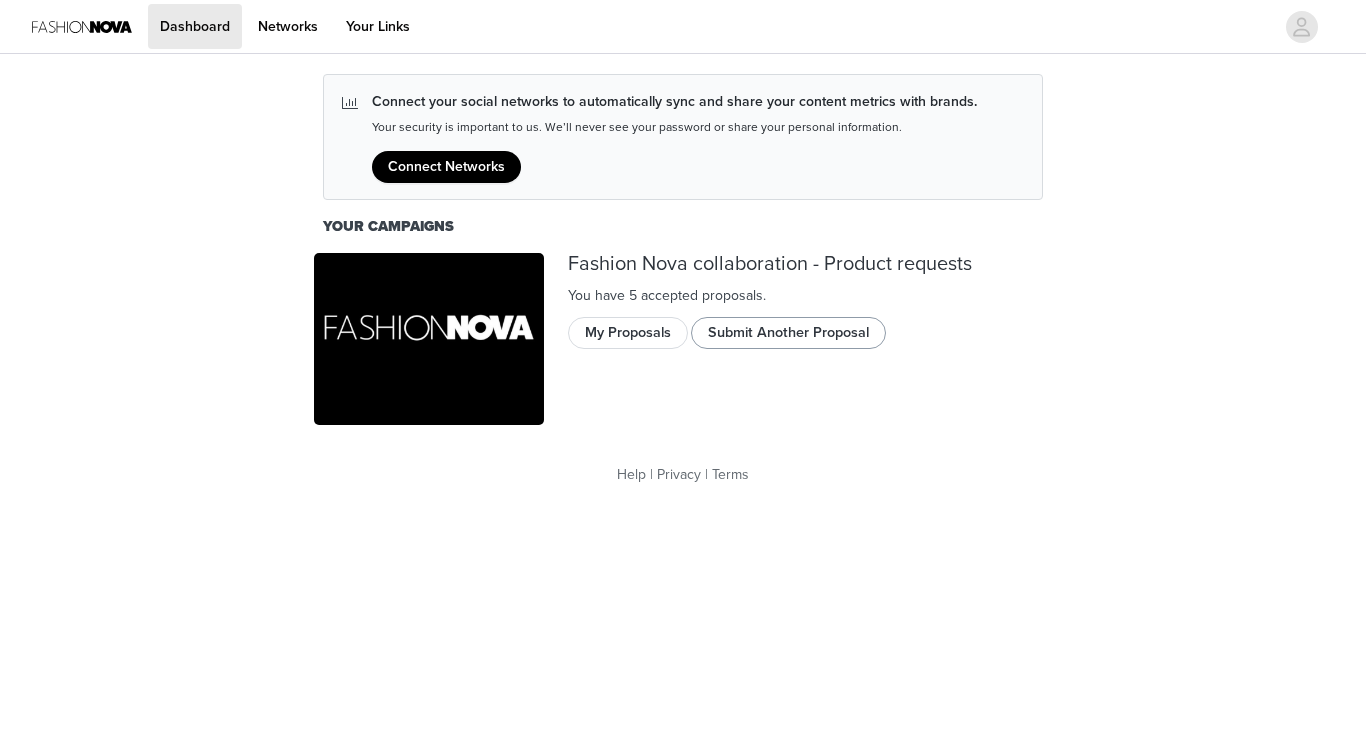 scroll, scrollTop: 0, scrollLeft: 0, axis: both 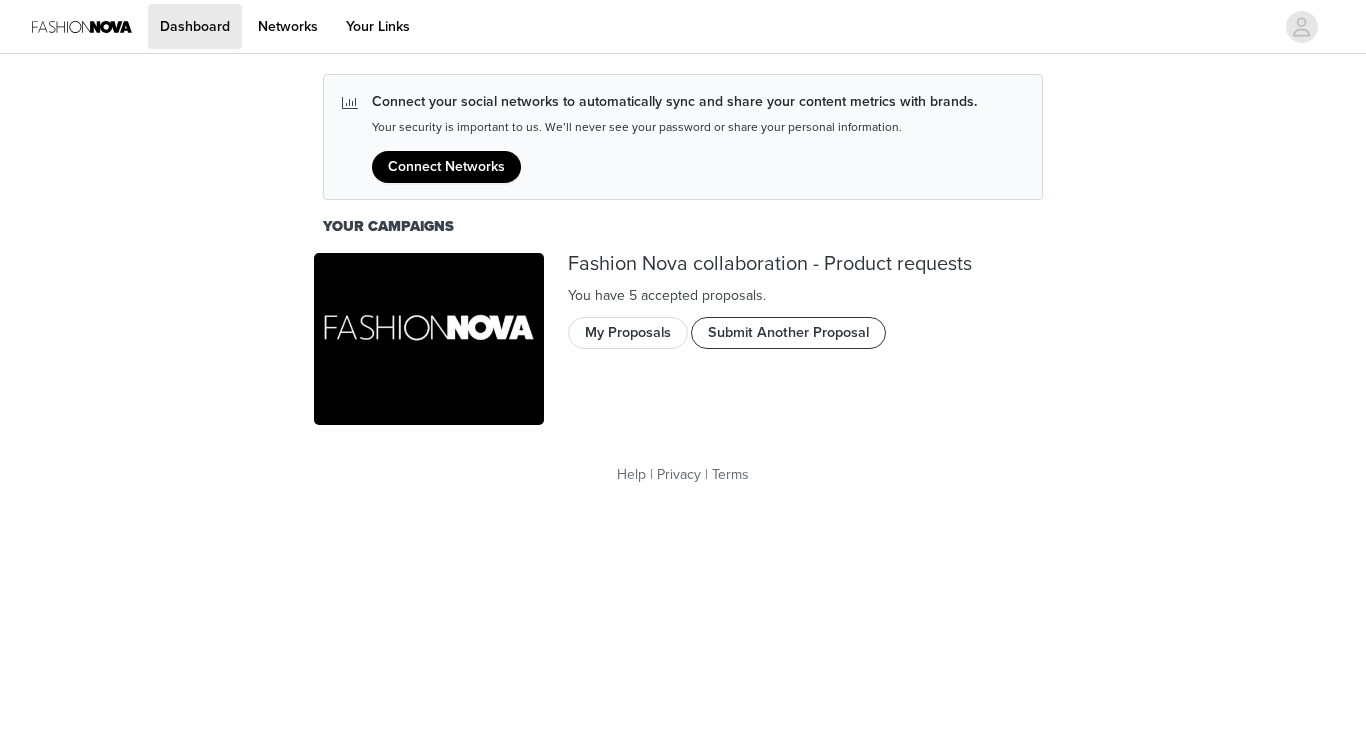 click on "Submit Another Proposal" at bounding box center (788, 333) 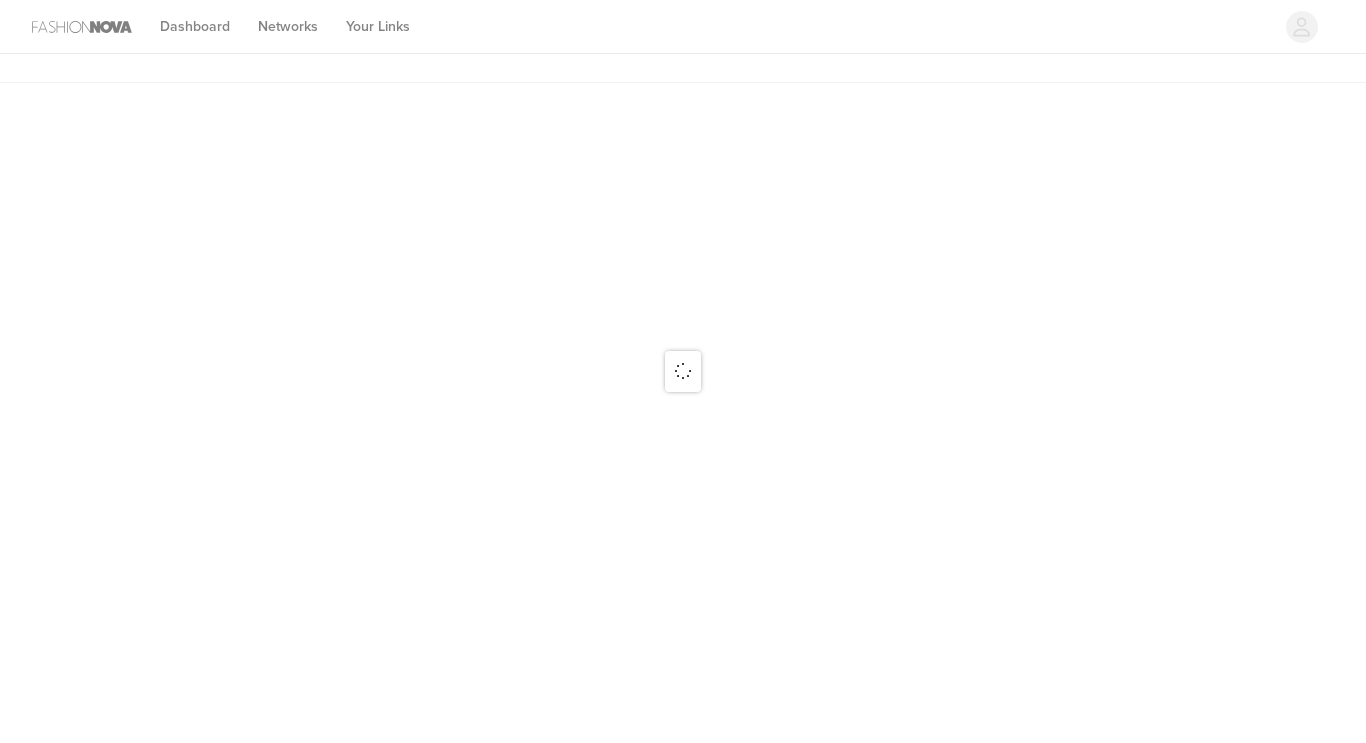 scroll, scrollTop: 0, scrollLeft: 0, axis: both 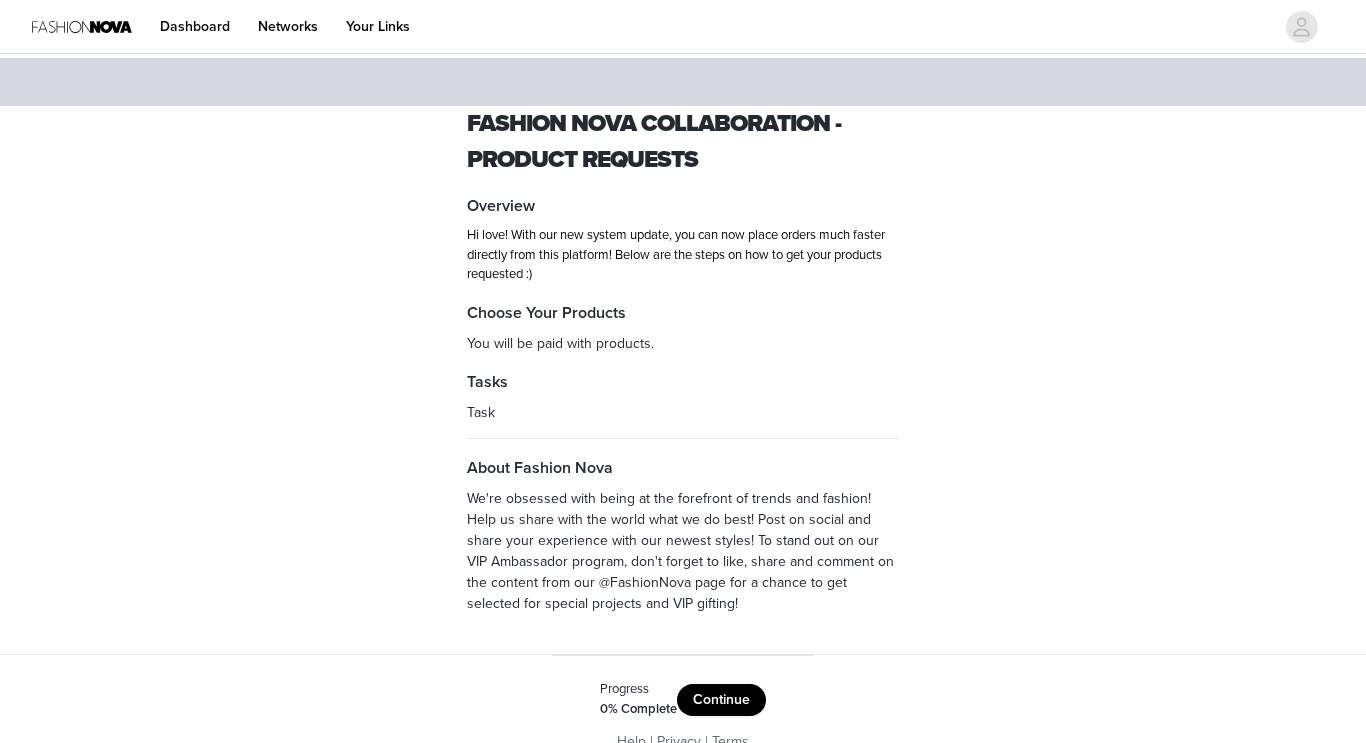 click on "Fashion Nova collaboration - Product requests   Overview   Hi love! With our new system update, you can now place orders much faster directly from this platform! Below are the steps on how to get your products requested :)     Choose Your Products   You will be paid with products.   Tasks       Task         About Fashion Nova   We're obsessed with being at the forefront of trends and fashion! Help us share with the world what we do best! Post on social and share your experience with our newest styles!
To stand out on our VIP Ambassador program, don't forget to like, share and comment on the content from our @FashionNova page for a chance to get selected for special projects and VIP gifting!" at bounding box center (683, 380) 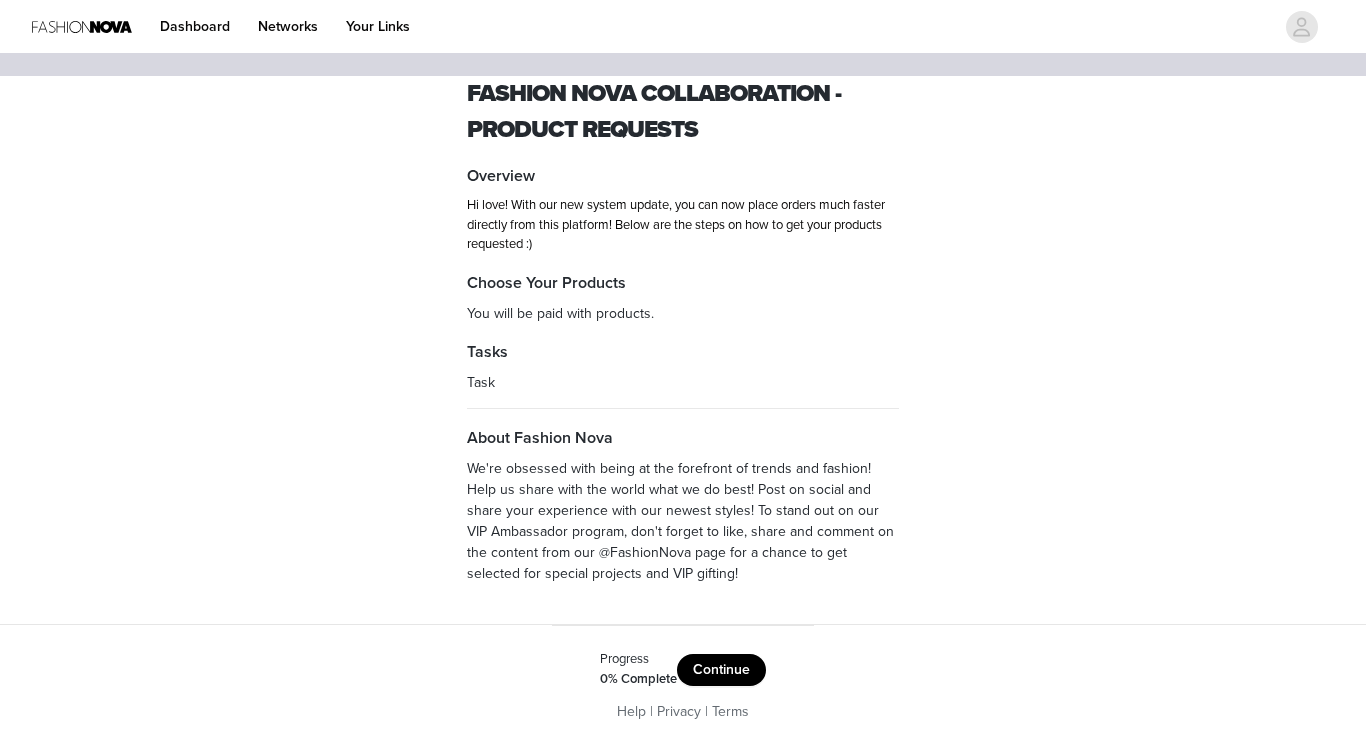 scroll, scrollTop: 34, scrollLeft: 0, axis: vertical 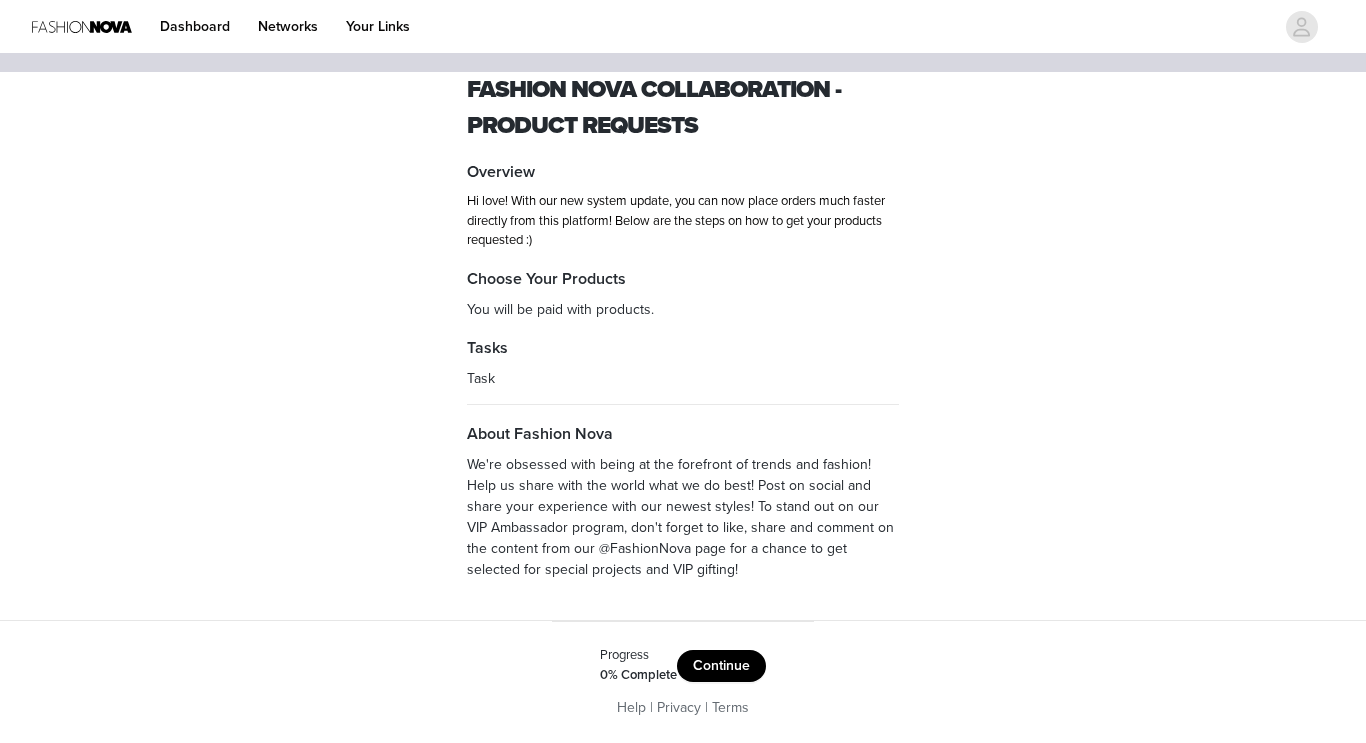 click on "Continue" at bounding box center (721, 666) 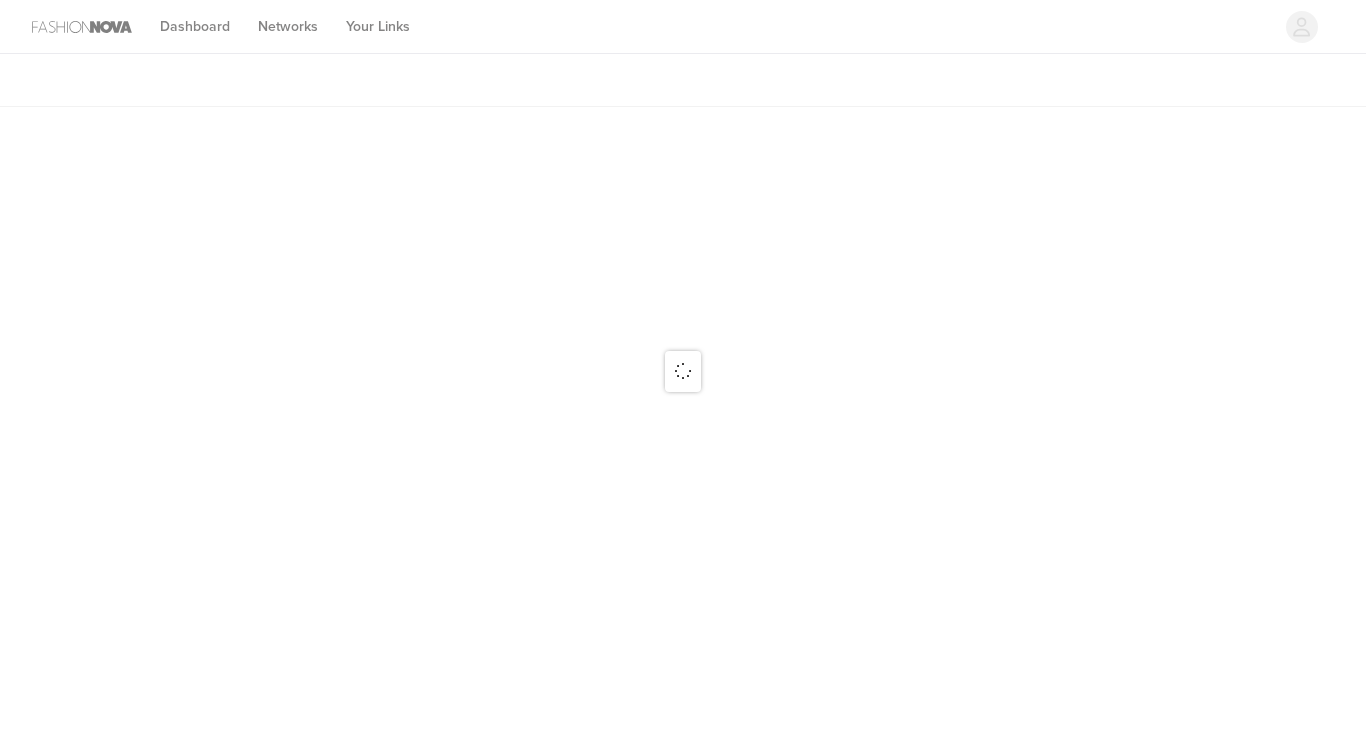 scroll, scrollTop: 0, scrollLeft: 0, axis: both 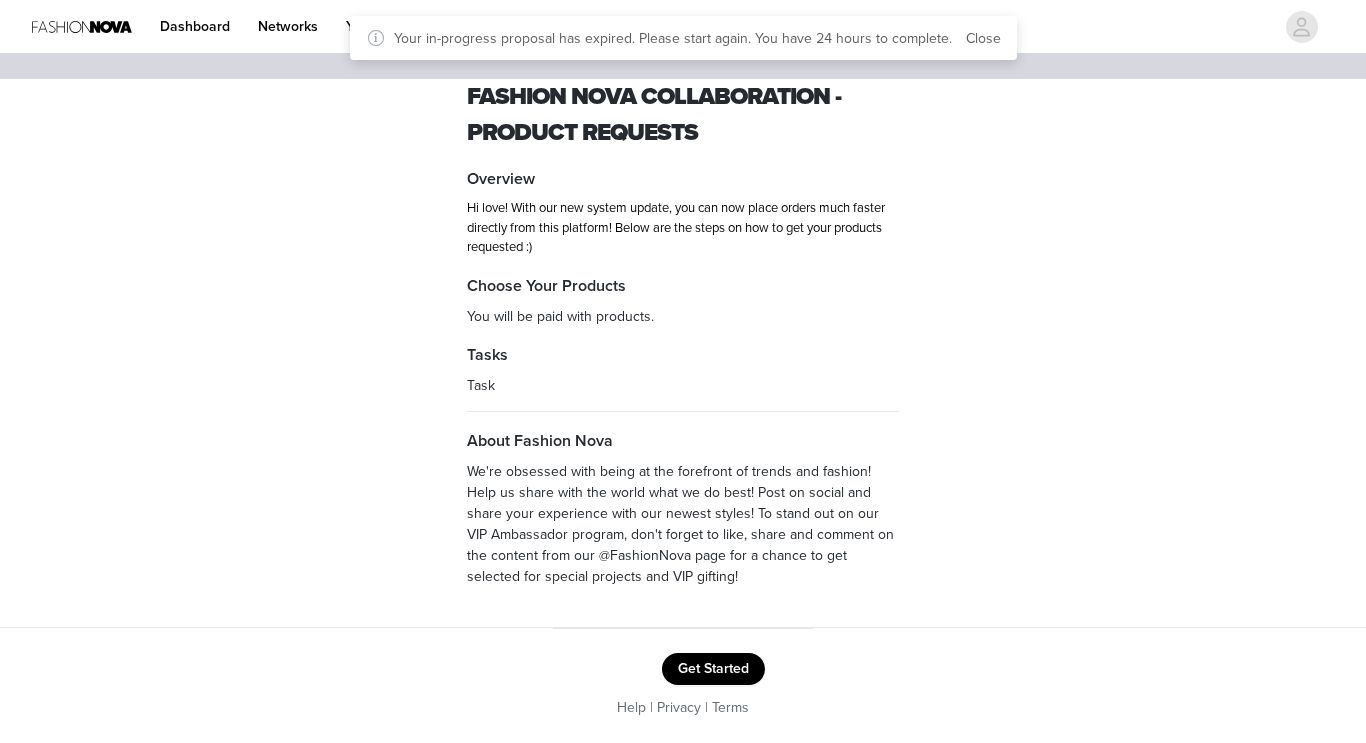 click on "Get Started" at bounding box center (713, 669) 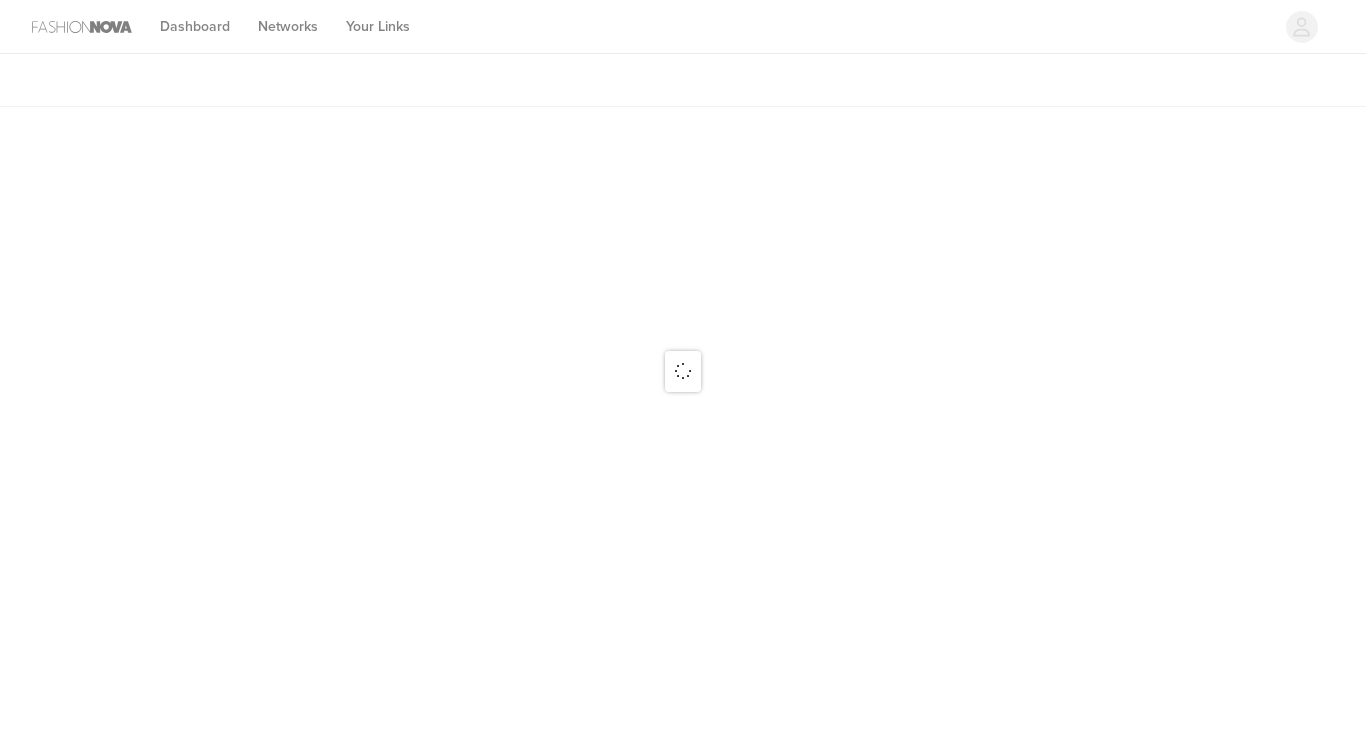 scroll, scrollTop: 0, scrollLeft: 0, axis: both 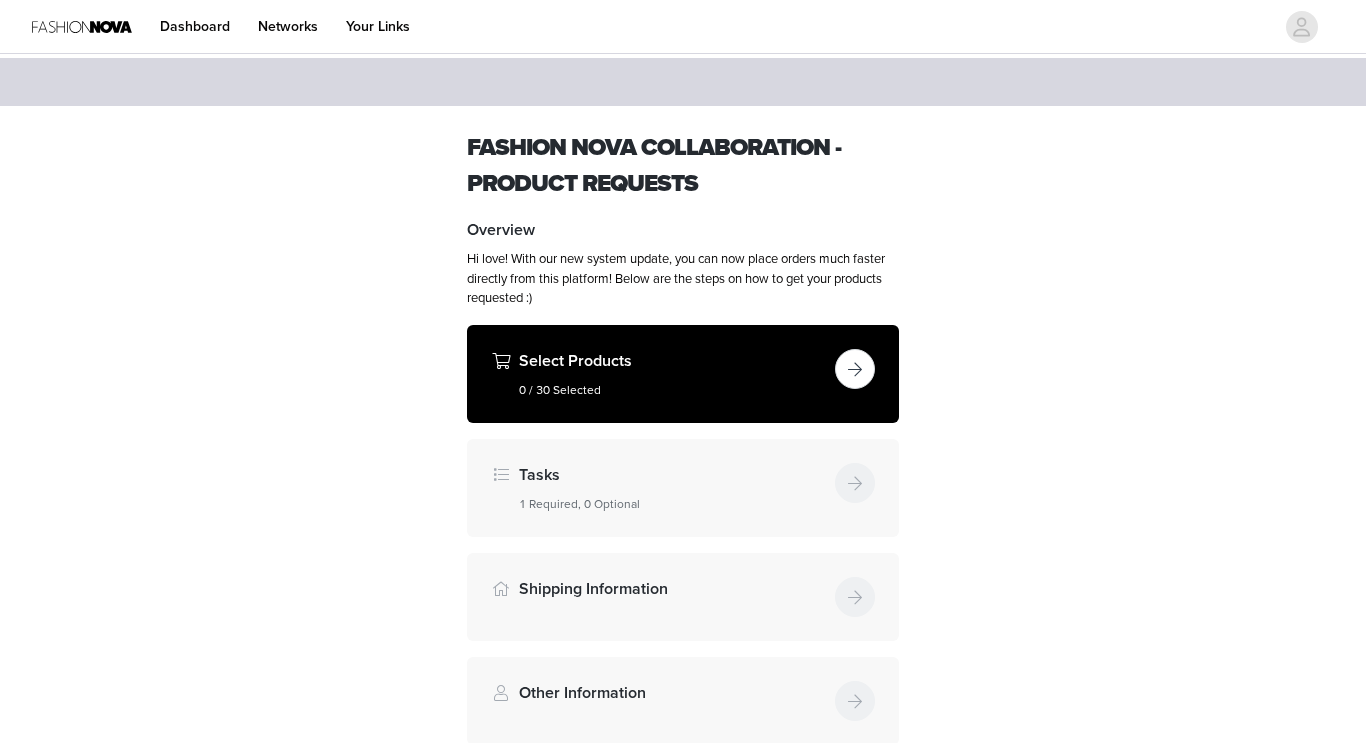 click at bounding box center [855, 369] 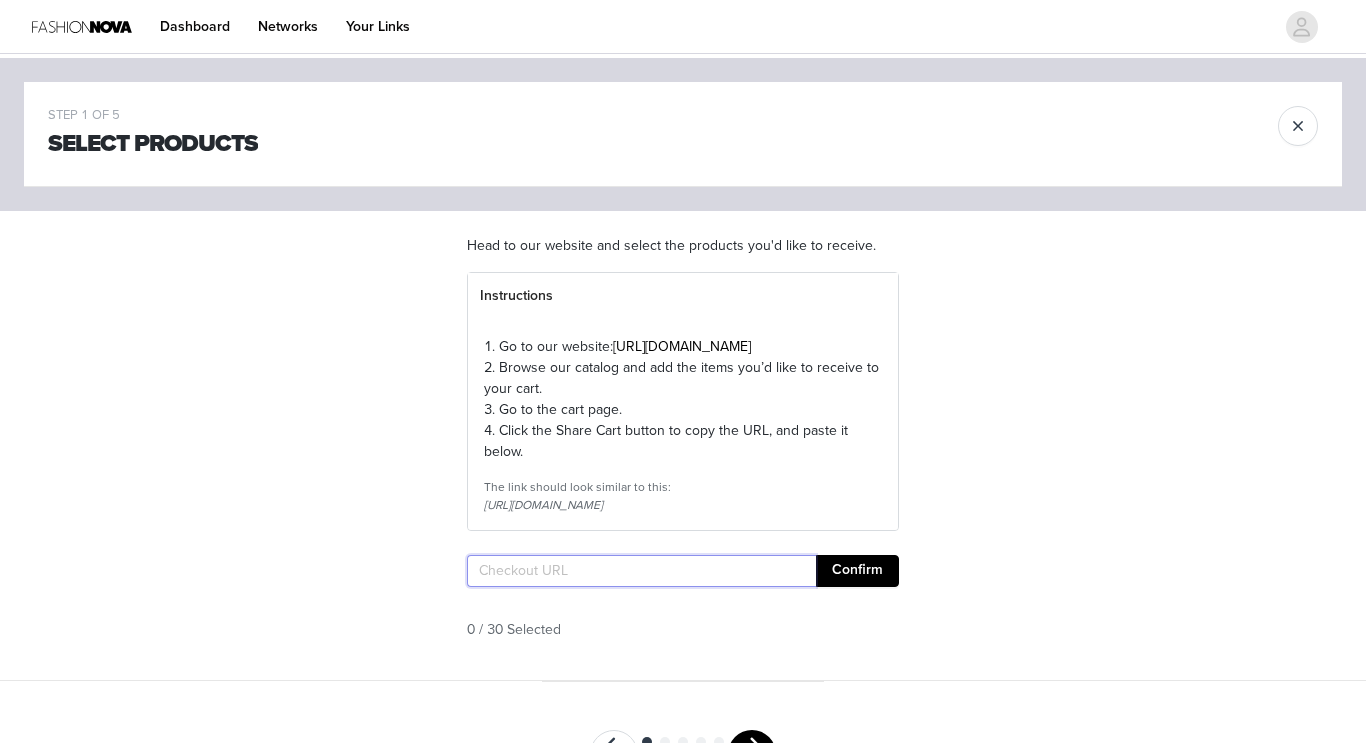paste on "[URL][DOMAIN_NAME]" 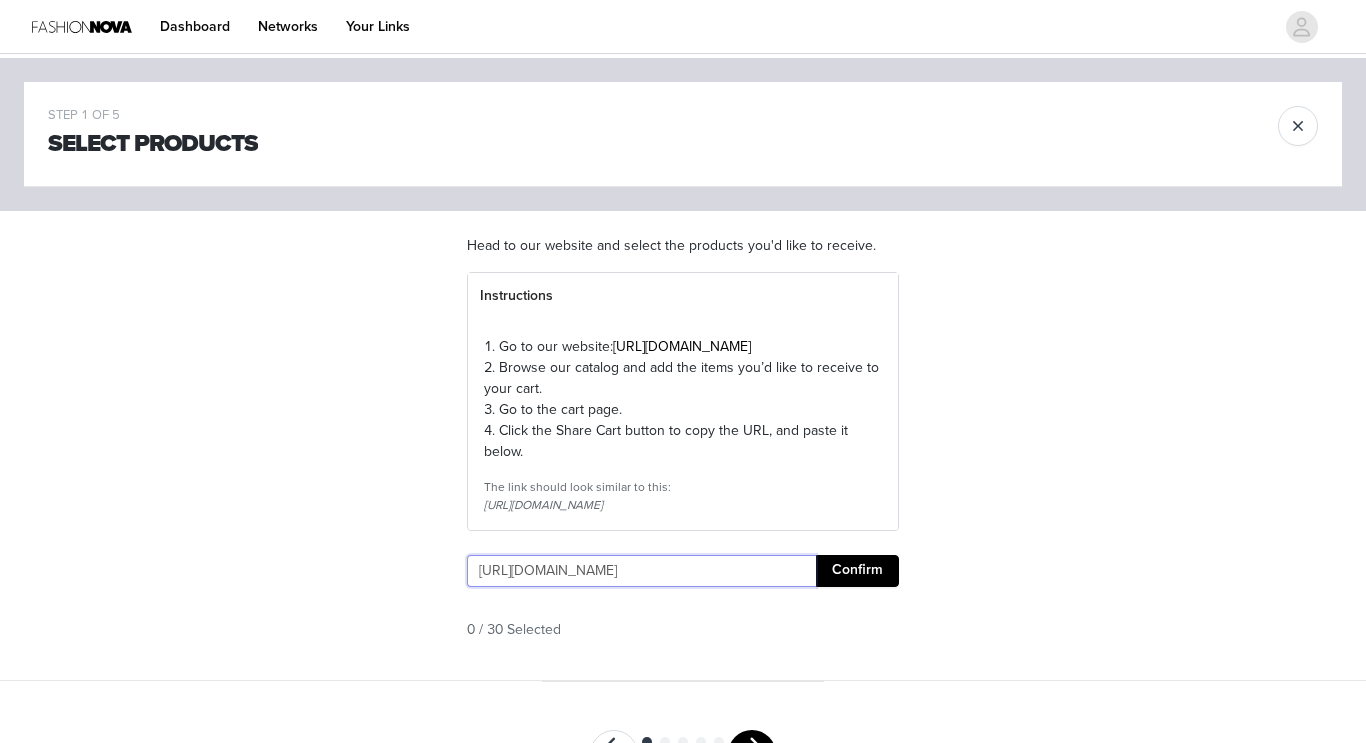 type on "[URL][DOMAIN_NAME]" 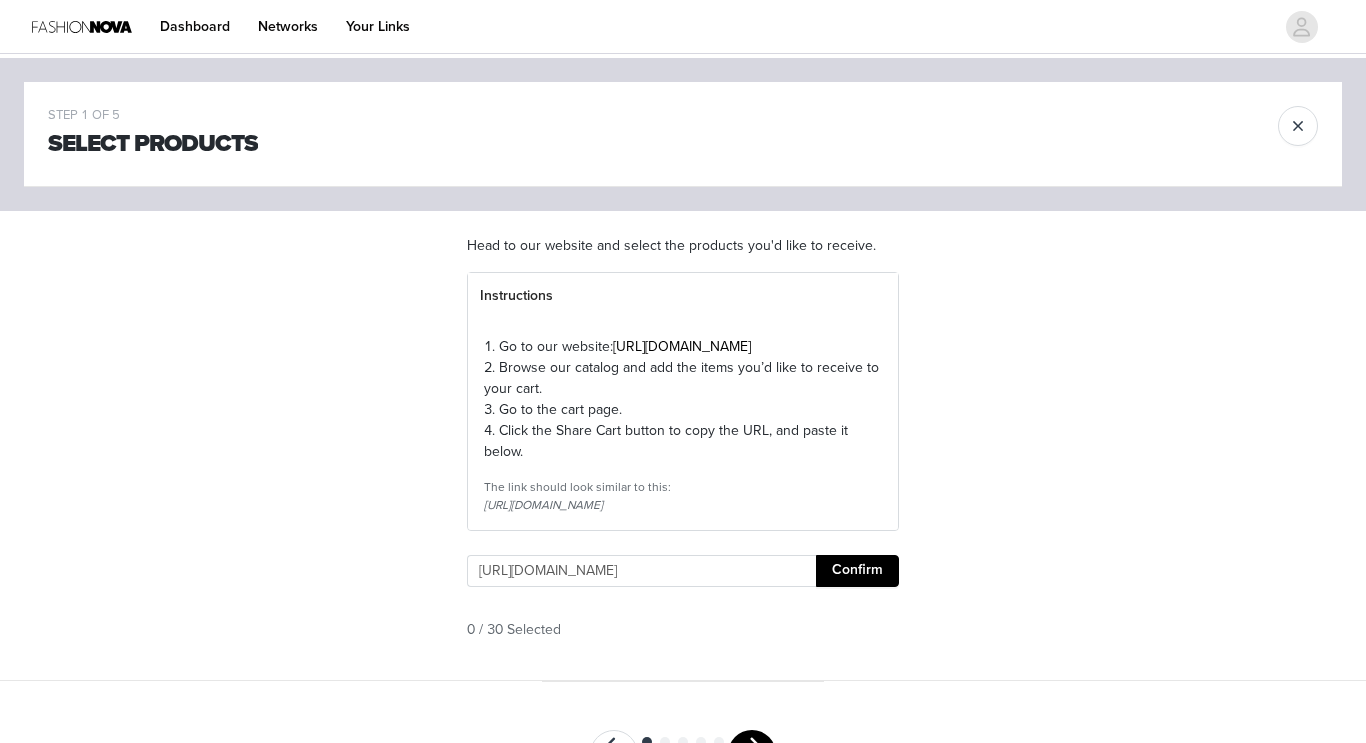 click on "Confirm" at bounding box center (857, 571) 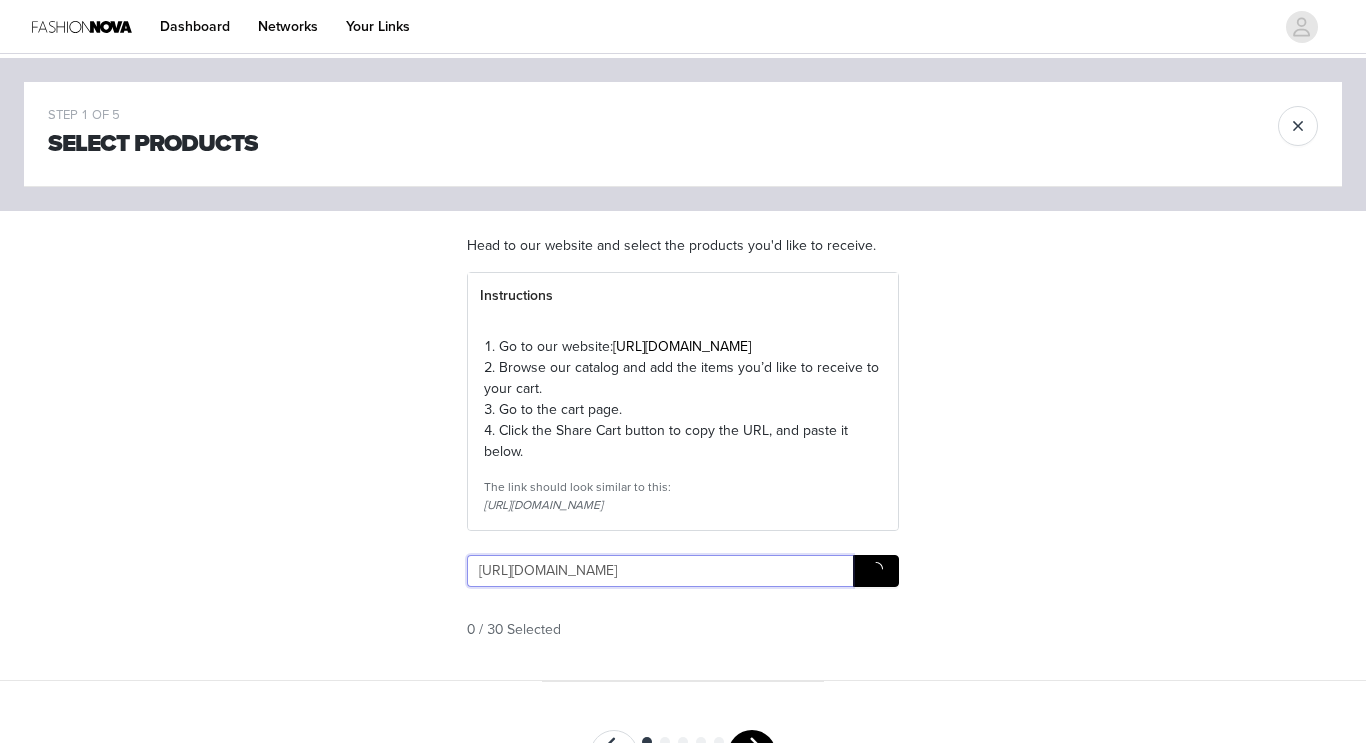 scroll, scrollTop: 0, scrollLeft: 3893, axis: horizontal 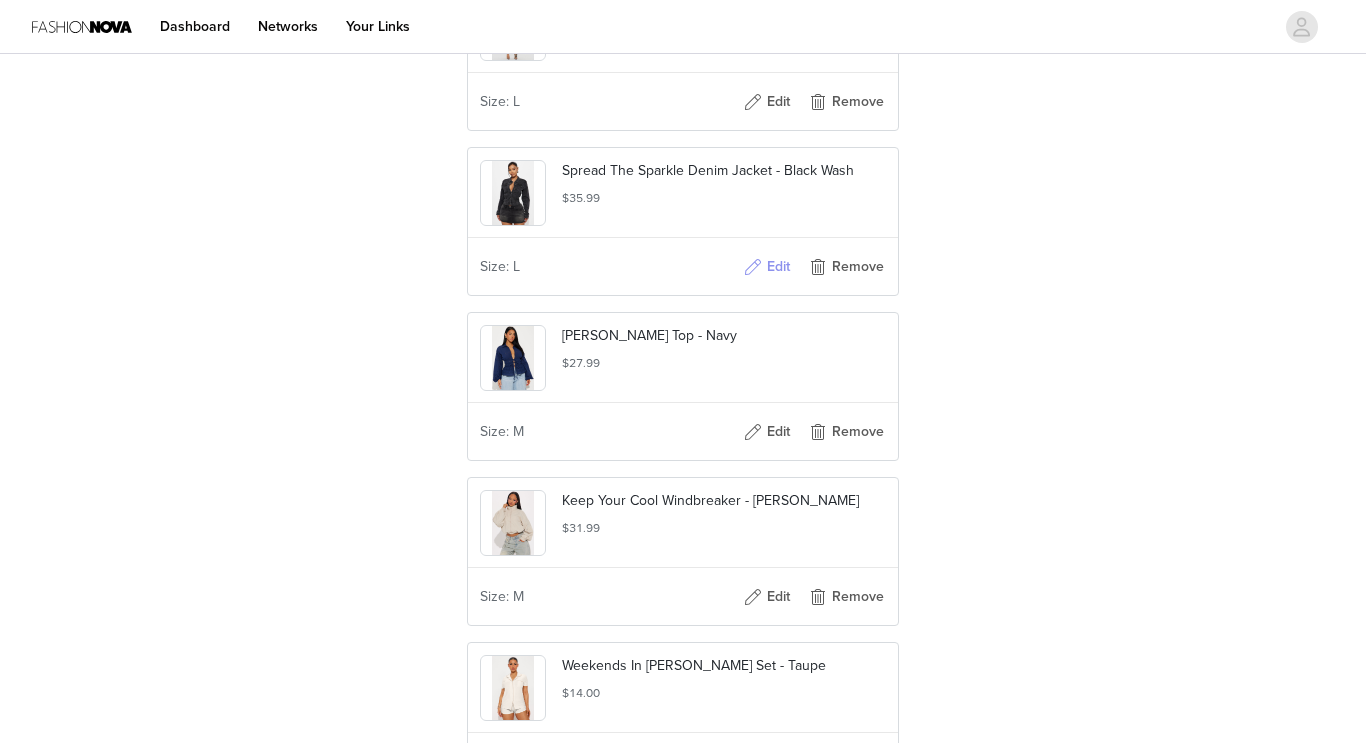 click on "Edit" at bounding box center [766, 267] 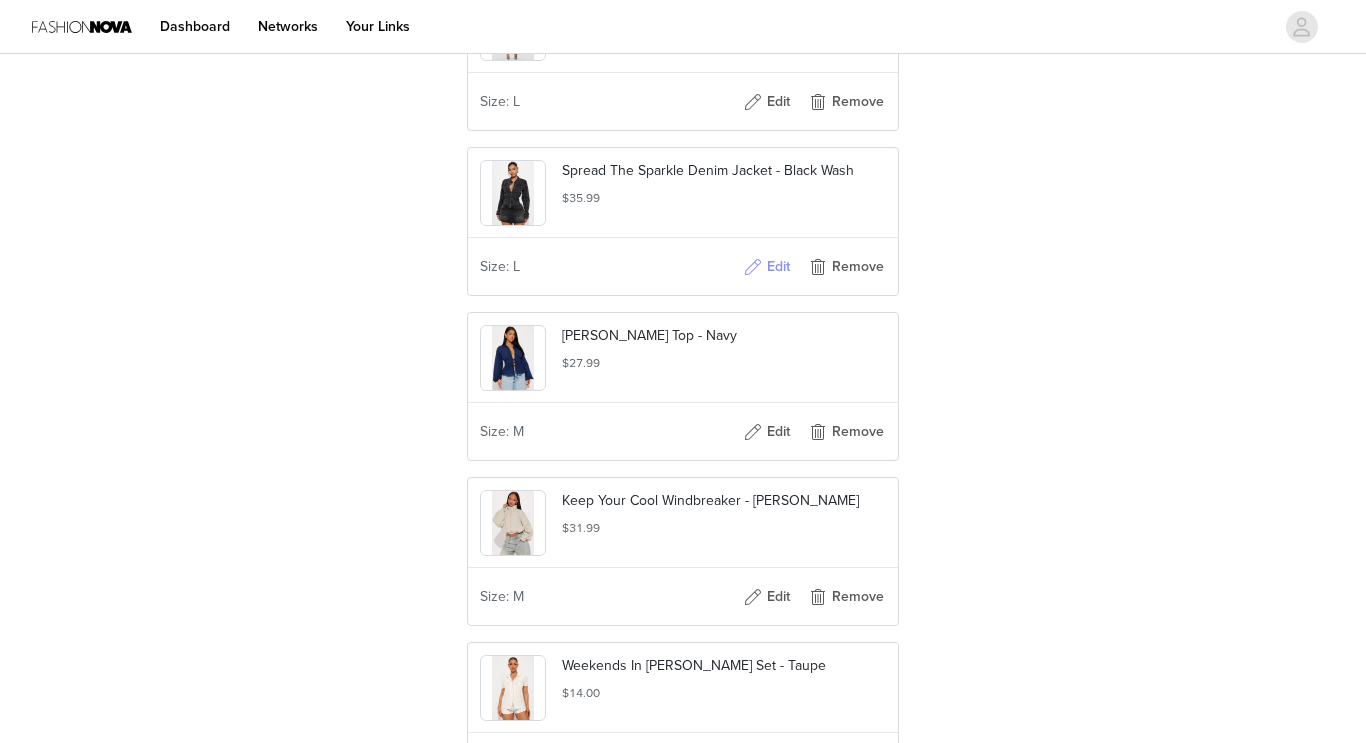 scroll, scrollTop: 0, scrollLeft: 0, axis: both 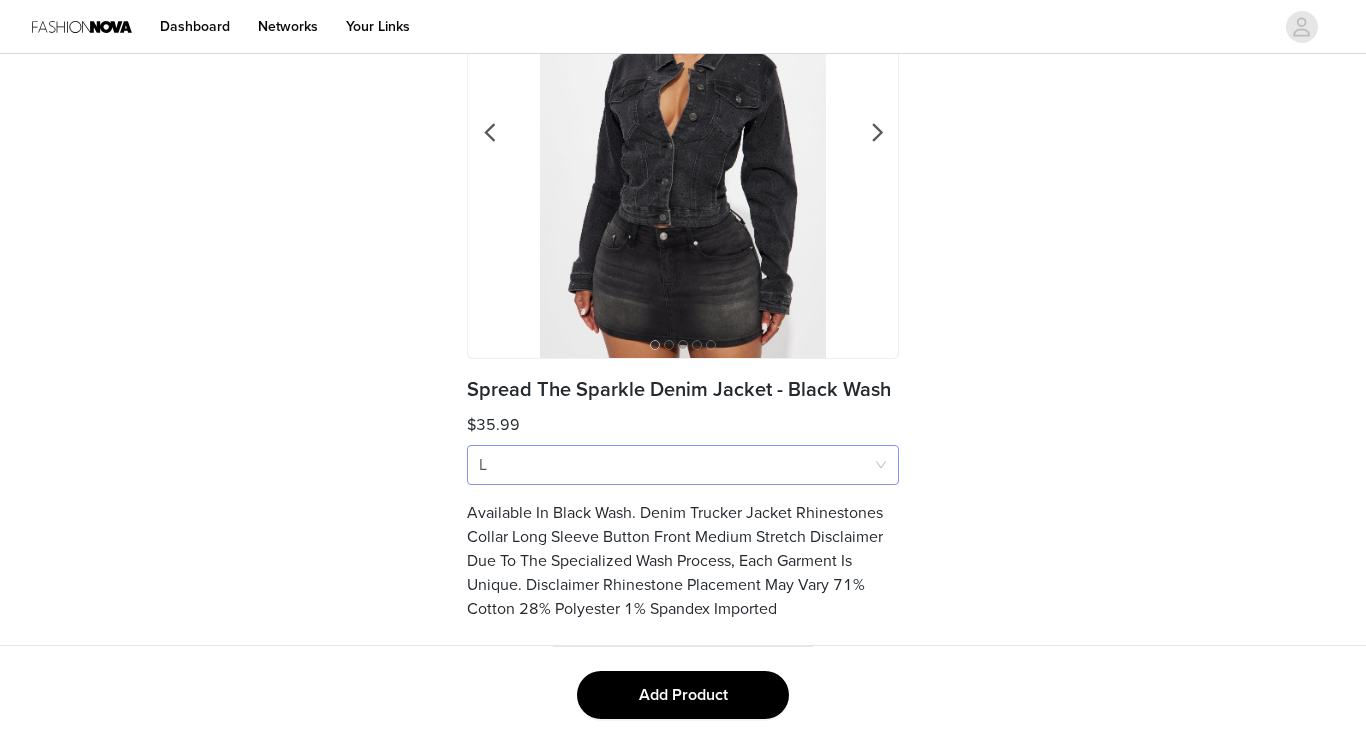 click on "Size L" at bounding box center [676, 465] 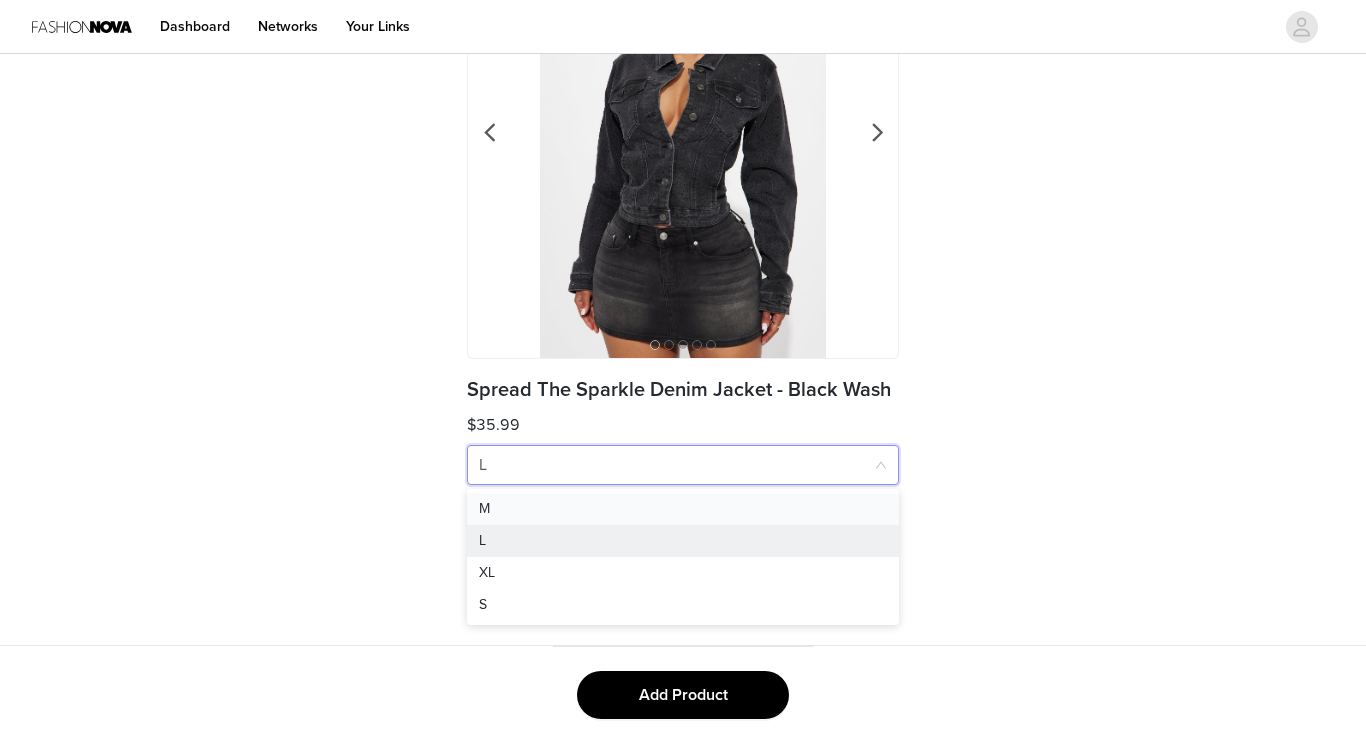 click on "M" at bounding box center (683, 509) 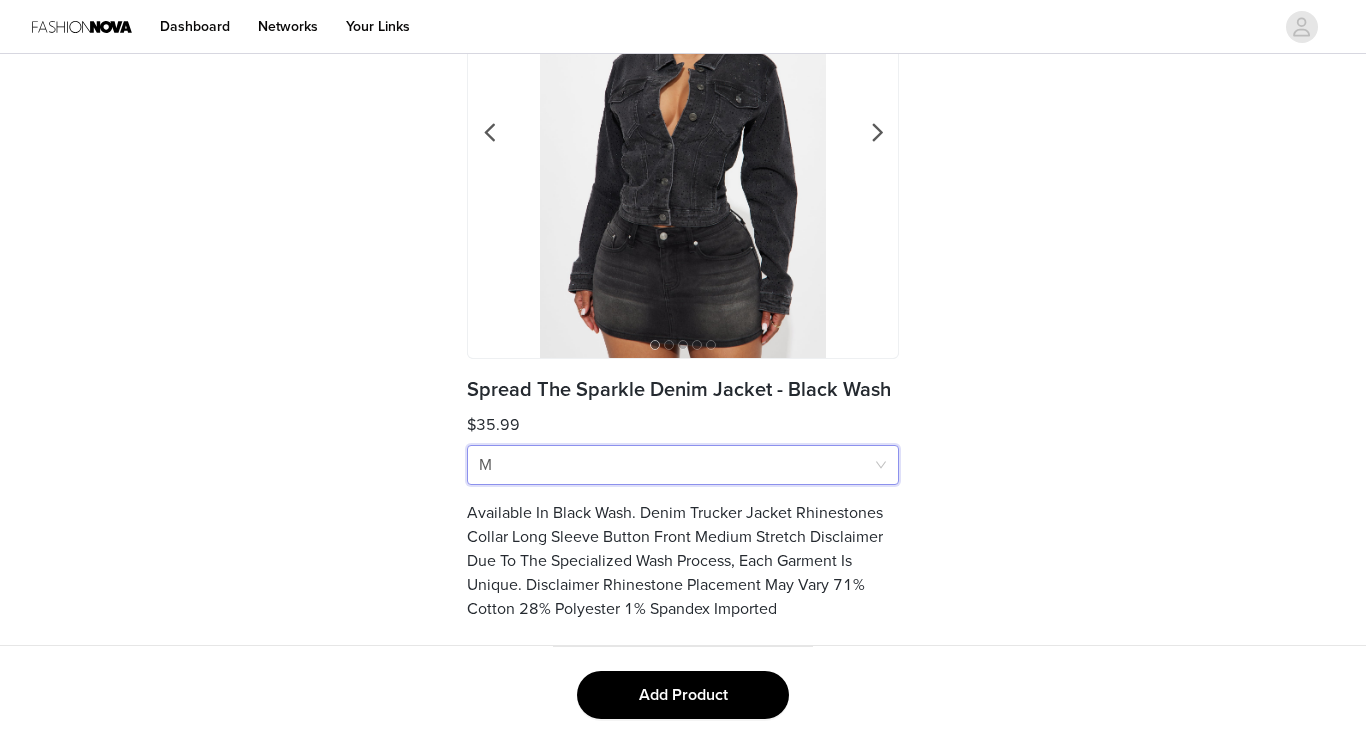click on "Add Product" at bounding box center (683, 695) 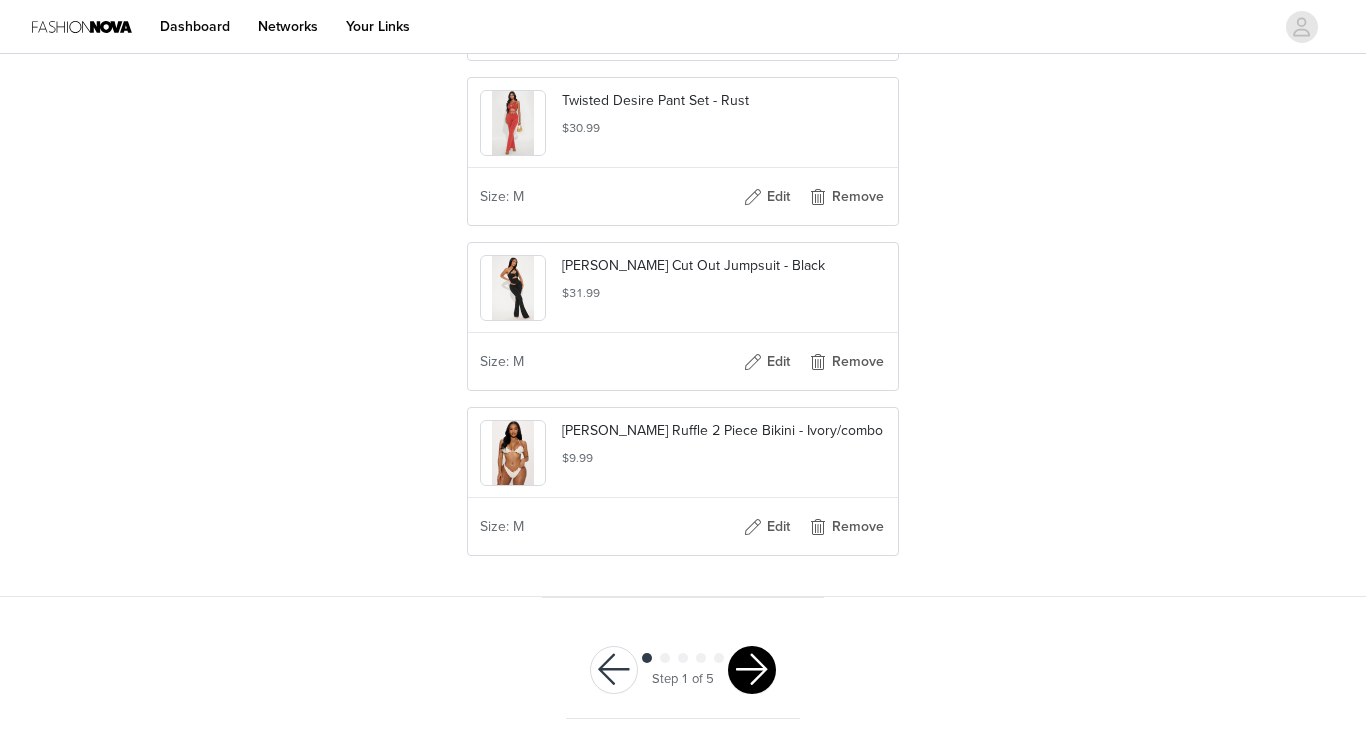 scroll, scrollTop: 5077, scrollLeft: 0, axis: vertical 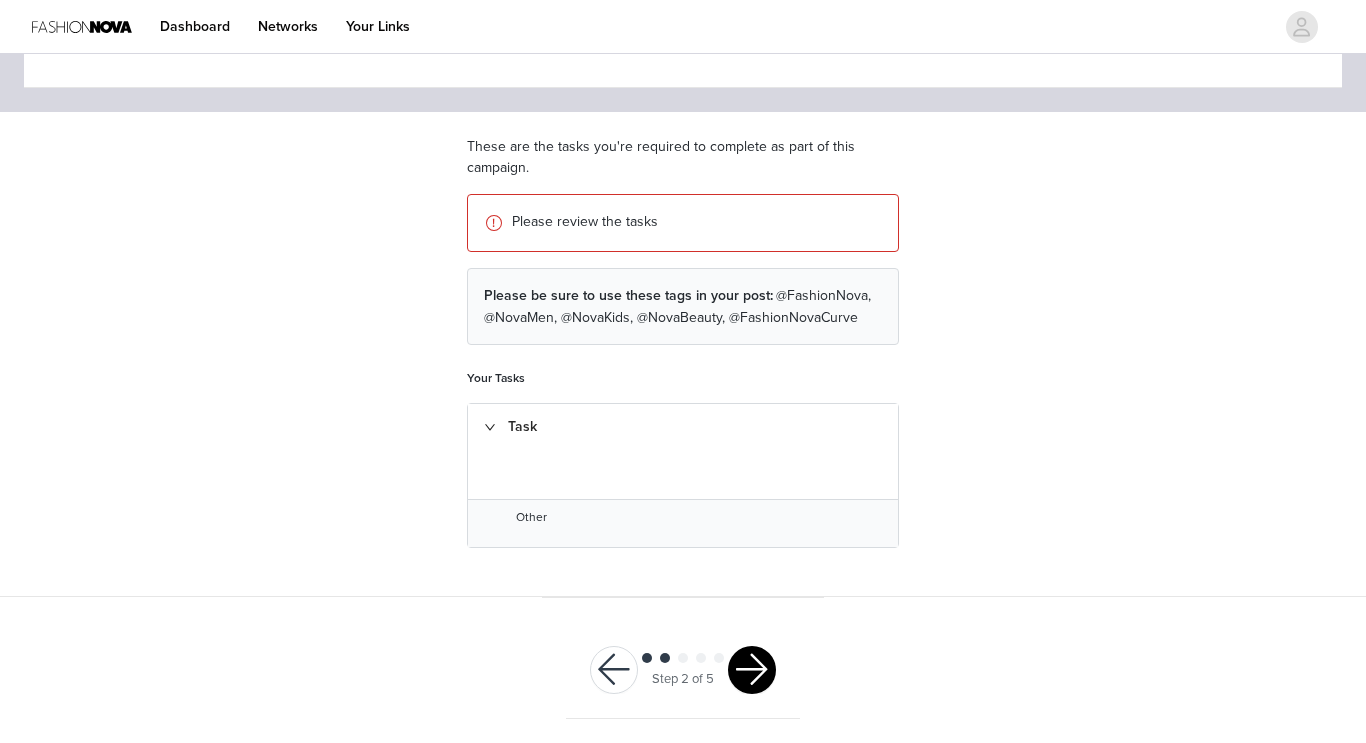 click at bounding box center [752, 670] 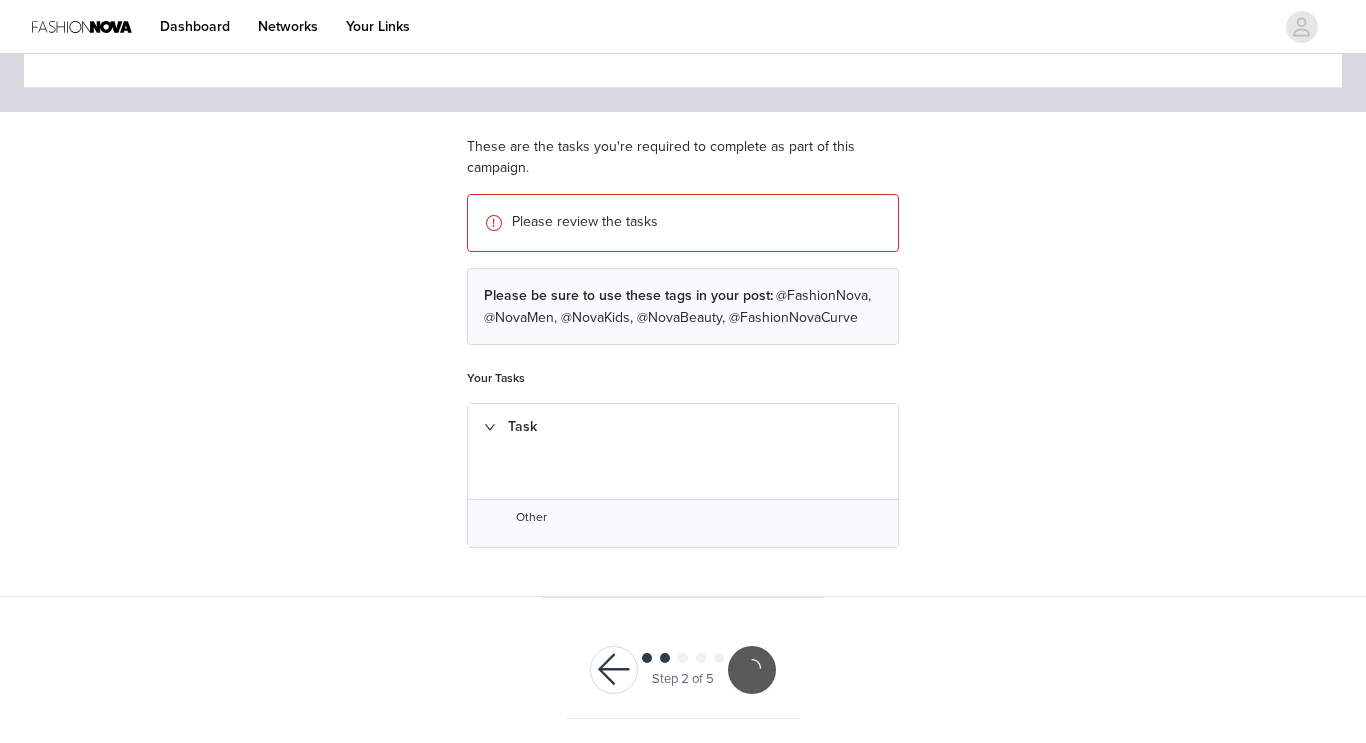 scroll, scrollTop: 24, scrollLeft: 0, axis: vertical 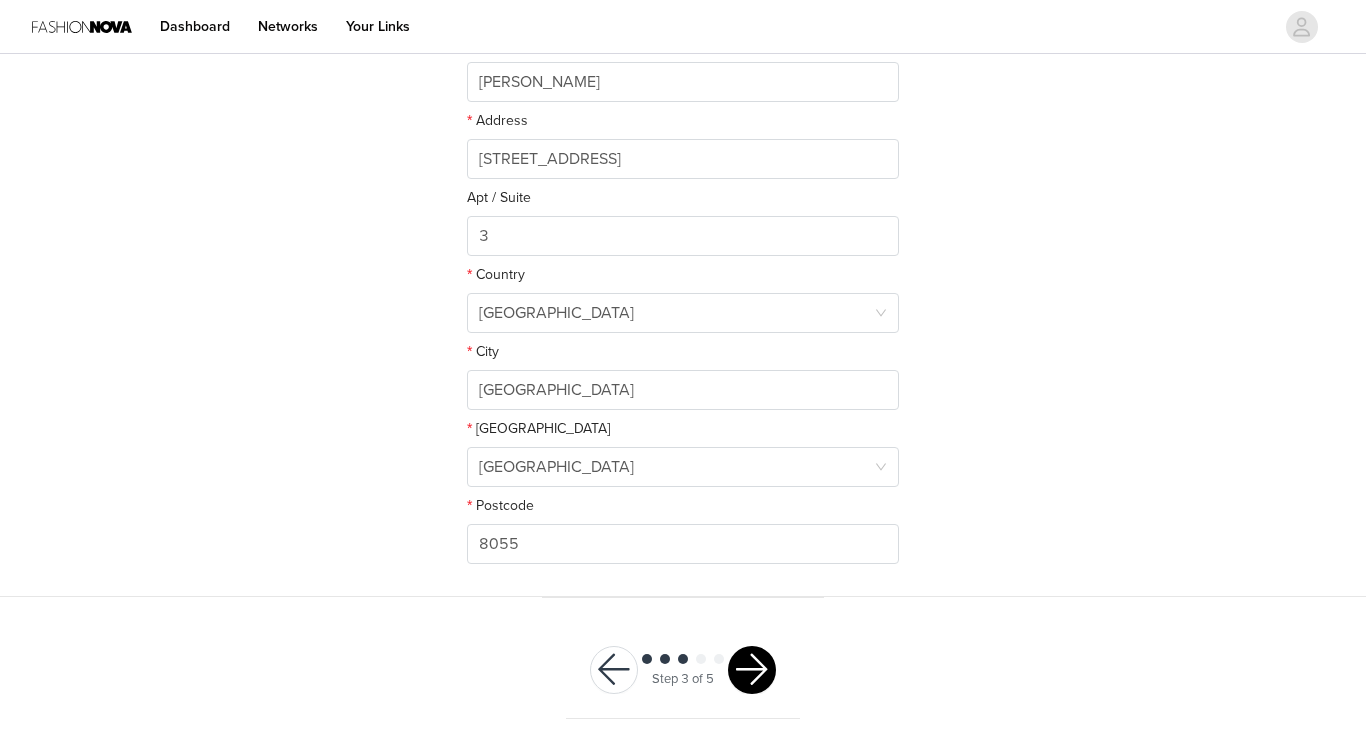 click at bounding box center [752, 670] 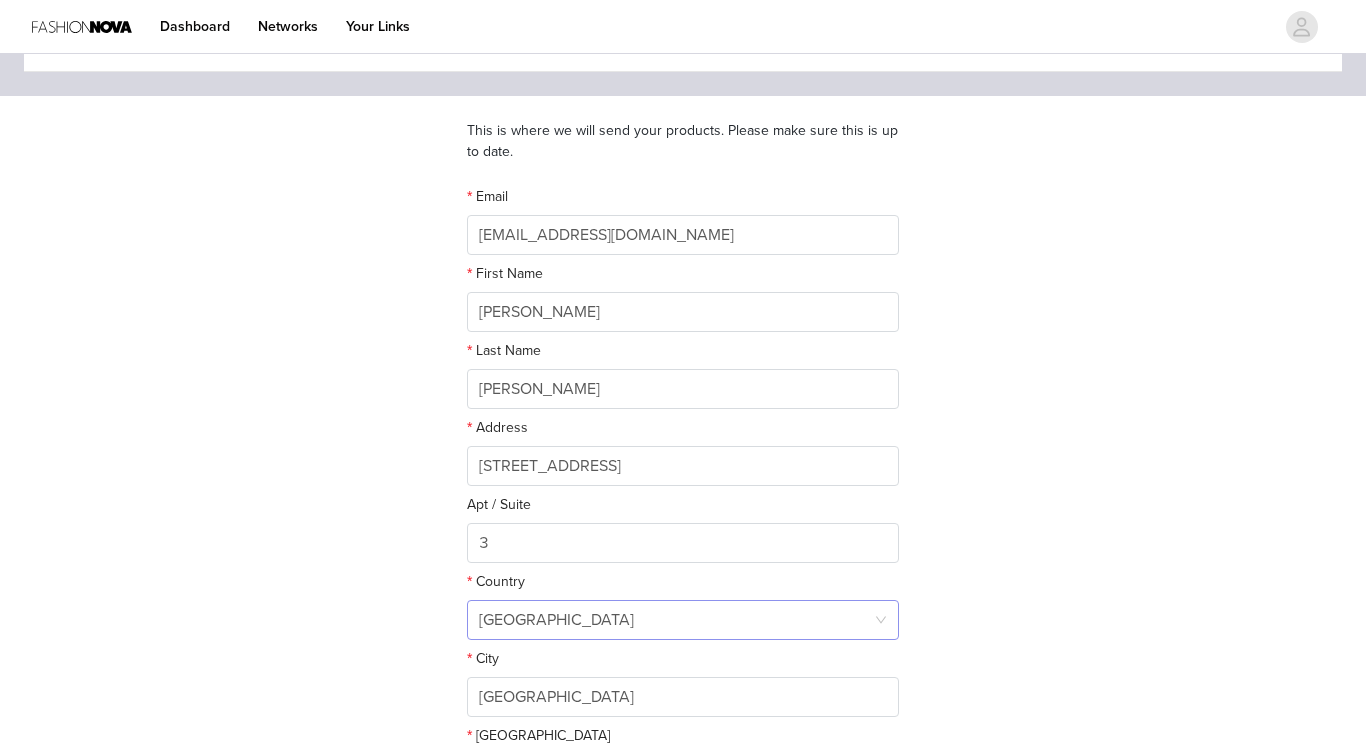 scroll, scrollTop: 113, scrollLeft: 0, axis: vertical 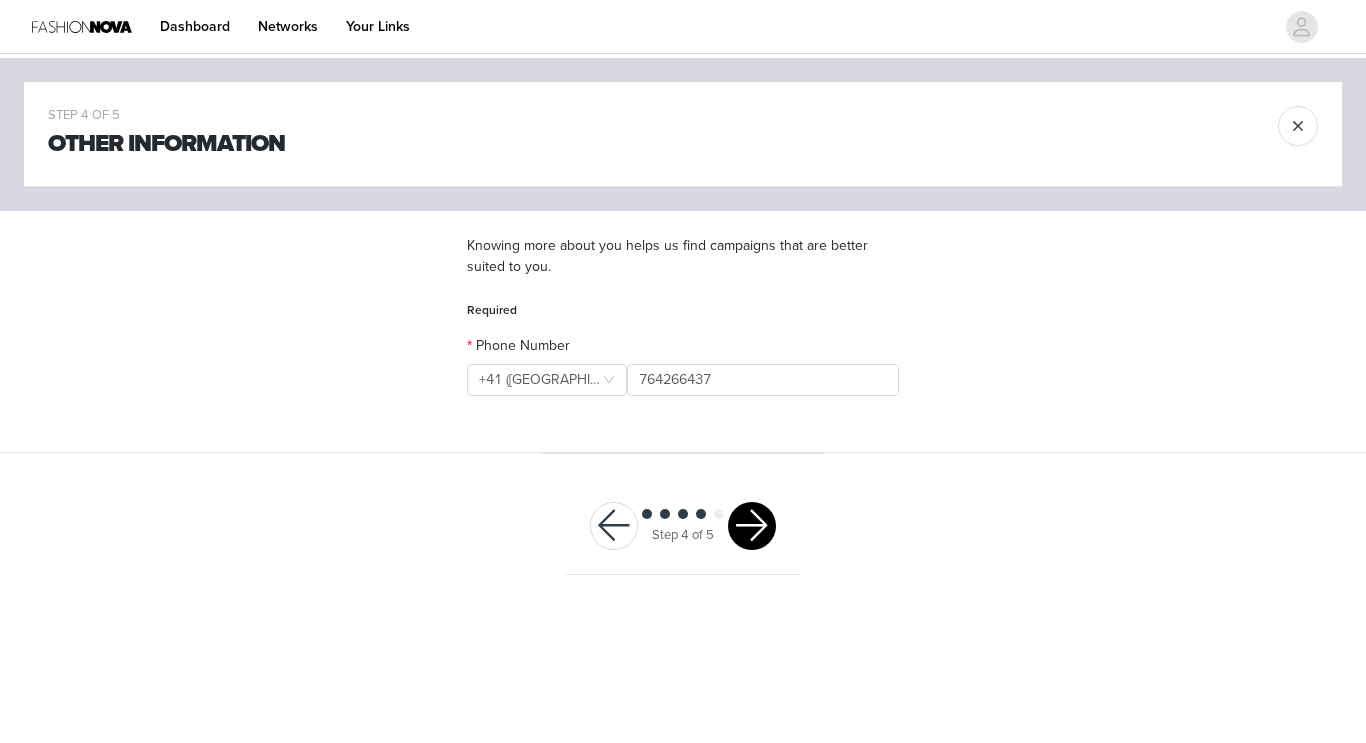 click at bounding box center [752, 526] 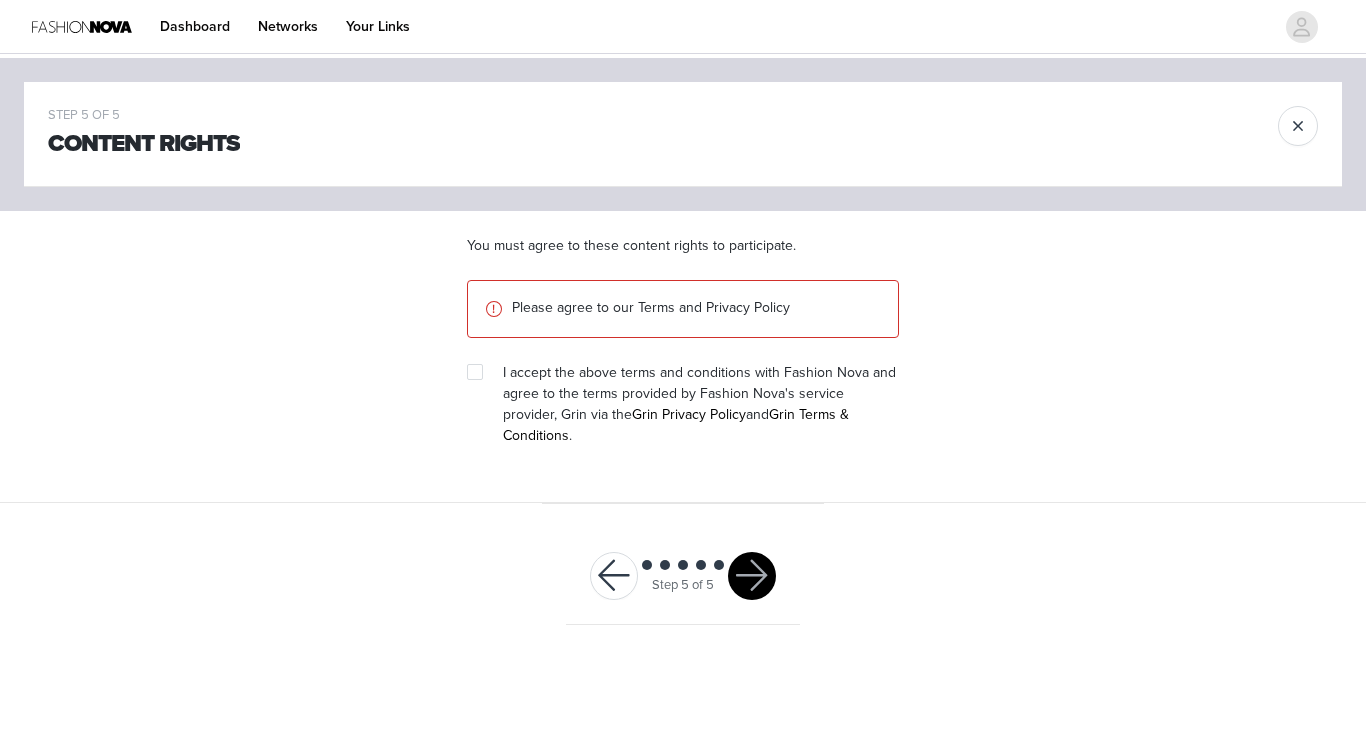 click on "You must agree to these content rights to participate.         Please agree to our Terms and Privacy Policy
I accept the above terms and conditions with Fashion Nova and agree to
the terms provided by Fashion Nova's service provider, Grin via the
Grin Privacy Policy
and
Grin Terms & Conditions ." at bounding box center [683, 357] 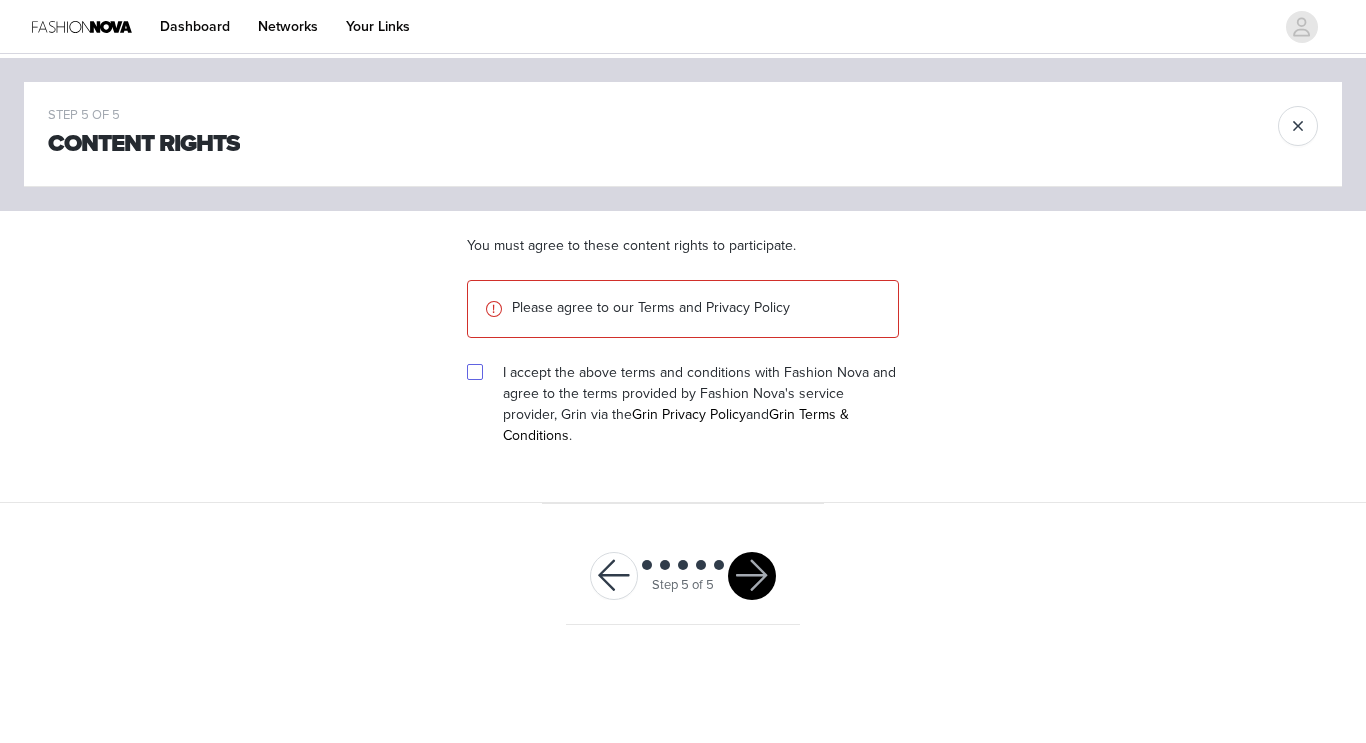 click at bounding box center [475, 372] 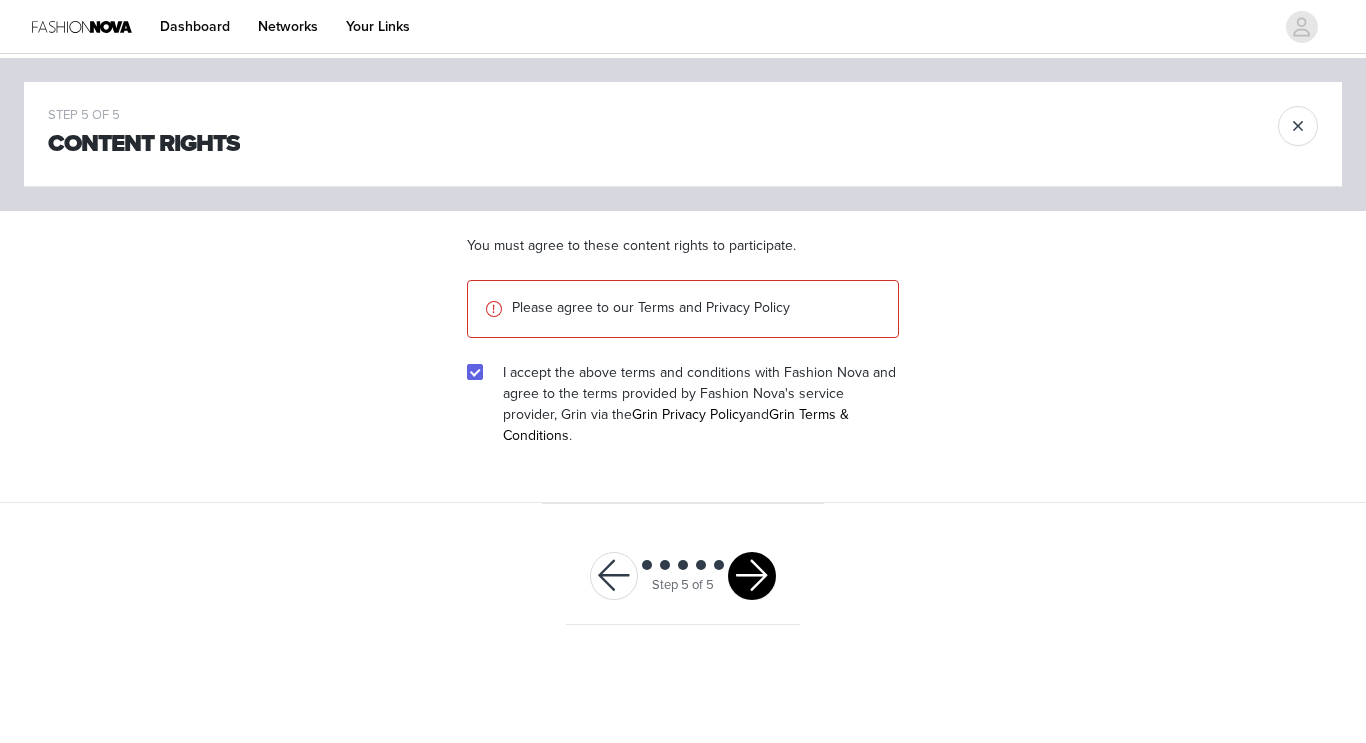click at bounding box center (752, 576) 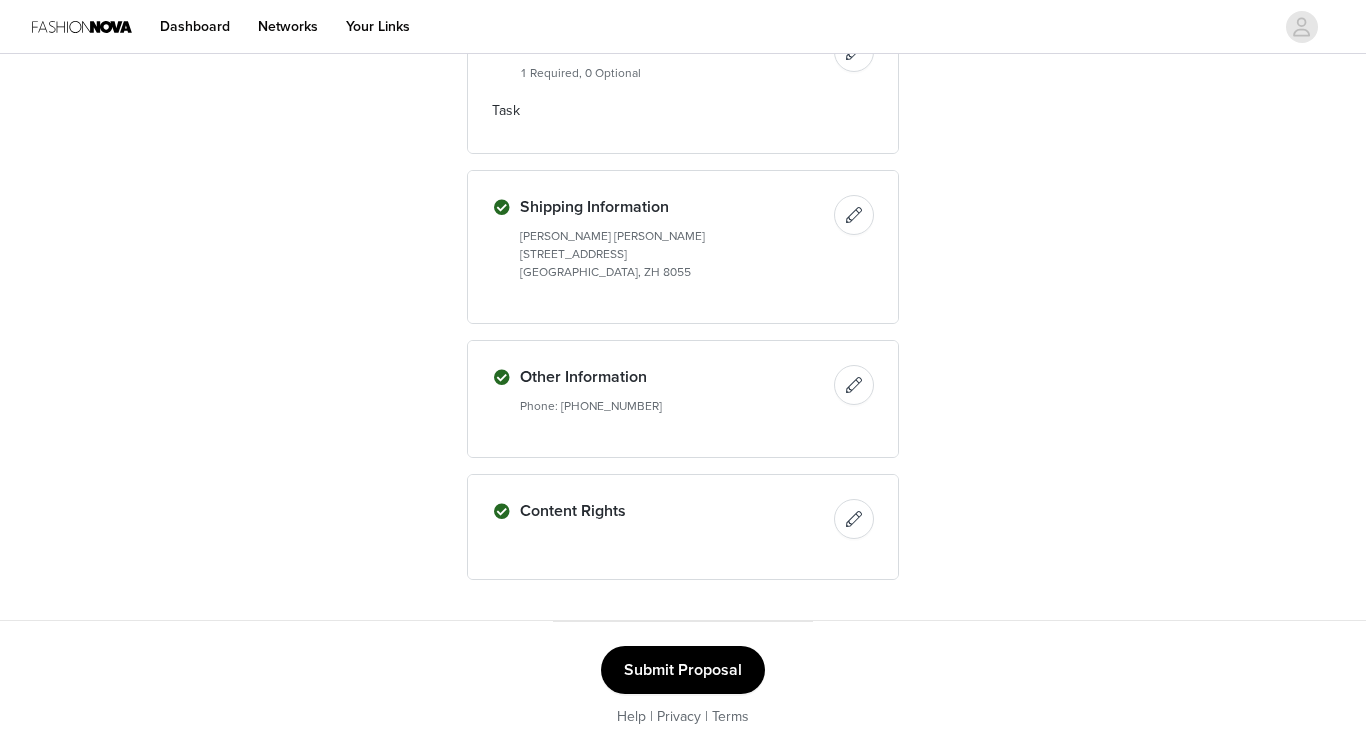 scroll, scrollTop: 2621, scrollLeft: 0, axis: vertical 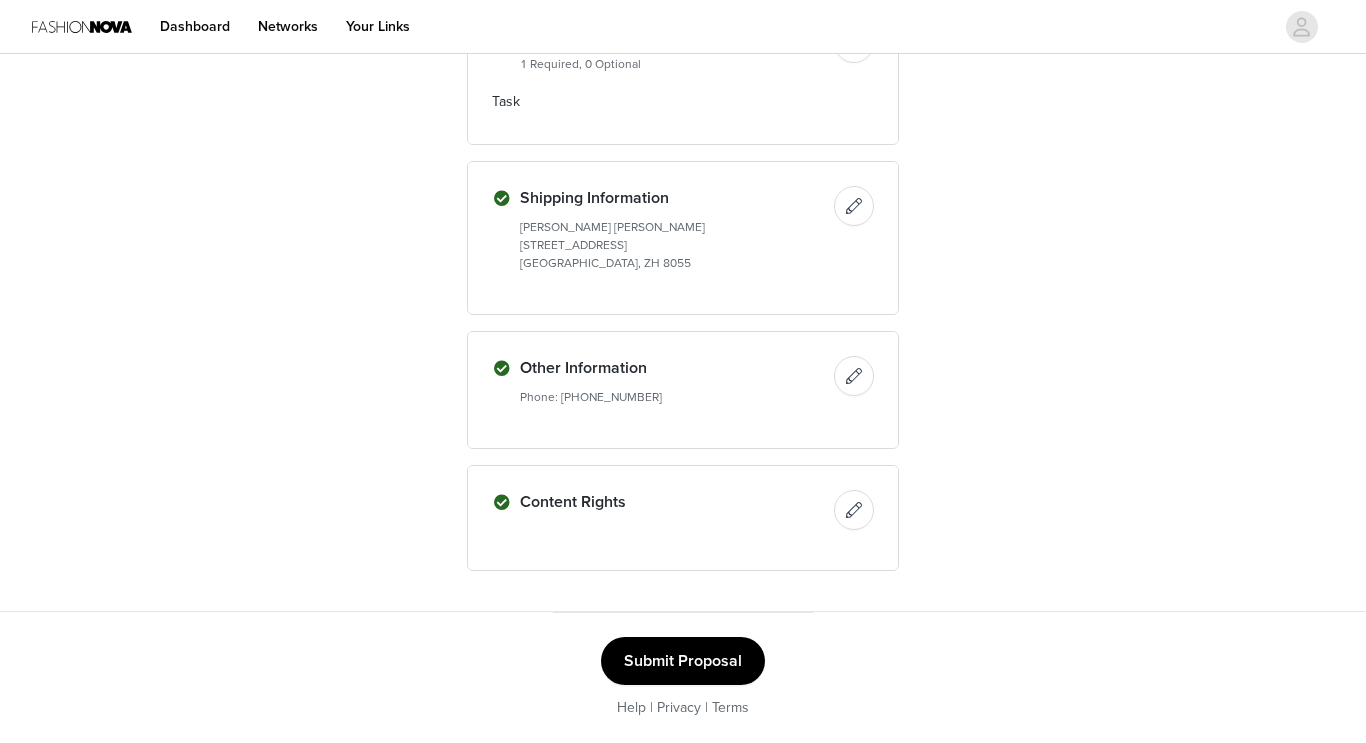 click on "Submit Proposal" at bounding box center (683, 661) 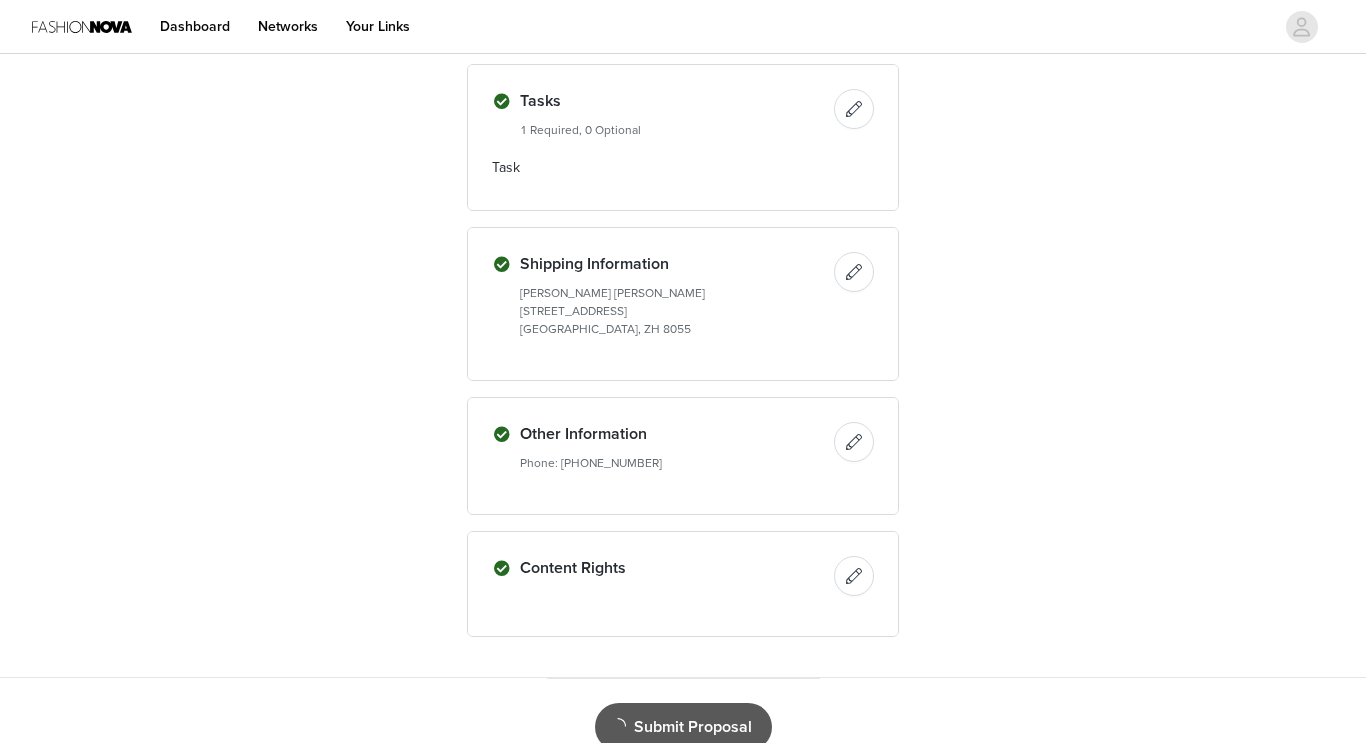 scroll, scrollTop: 0, scrollLeft: 0, axis: both 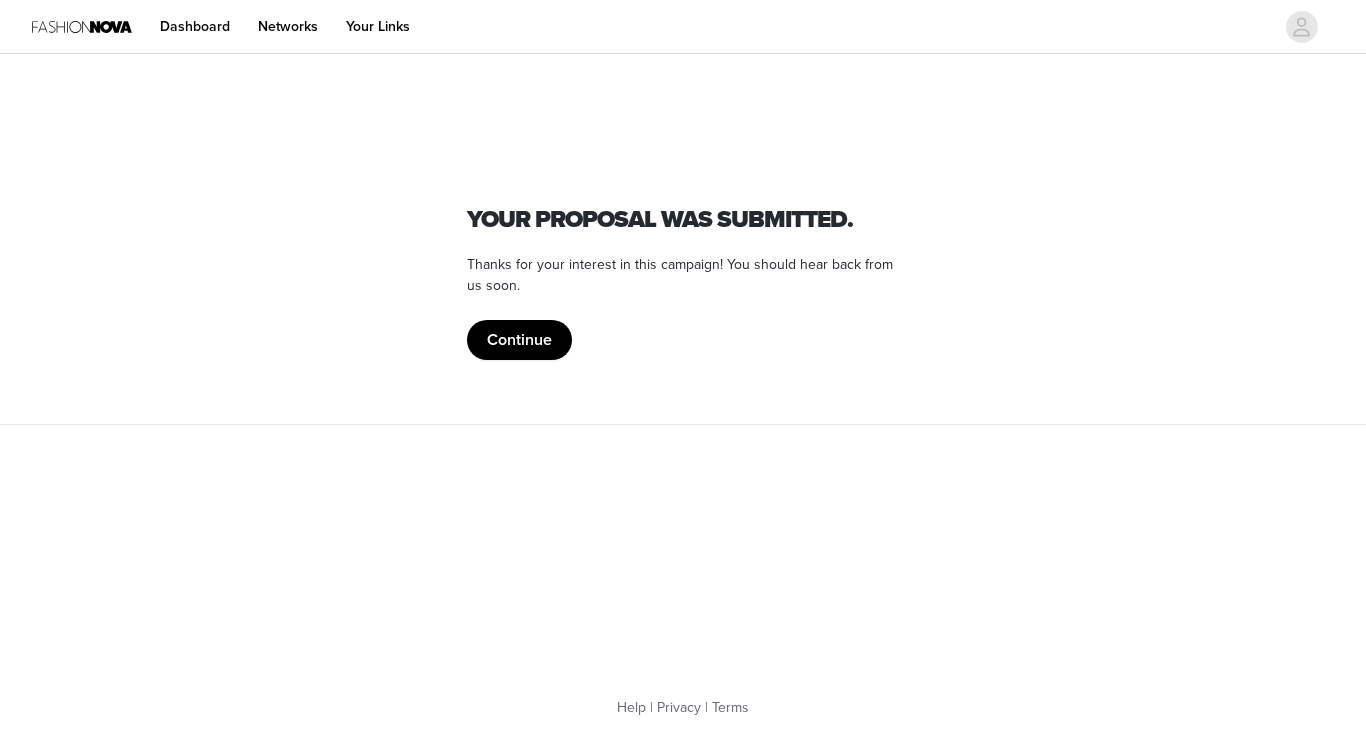 drag, startPoint x: 553, startPoint y: 321, endPoint x: 575, endPoint y: 303, distance: 28.42534 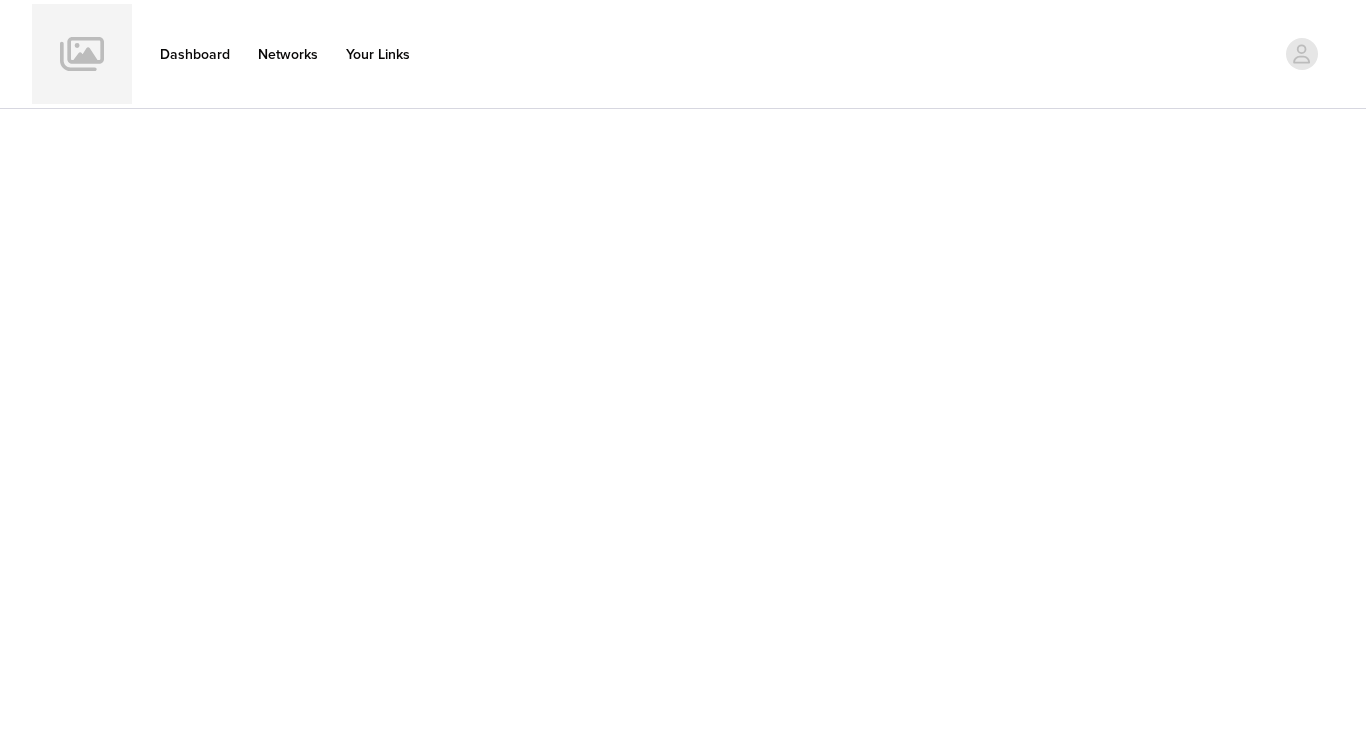 scroll, scrollTop: 0, scrollLeft: 0, axis: both 